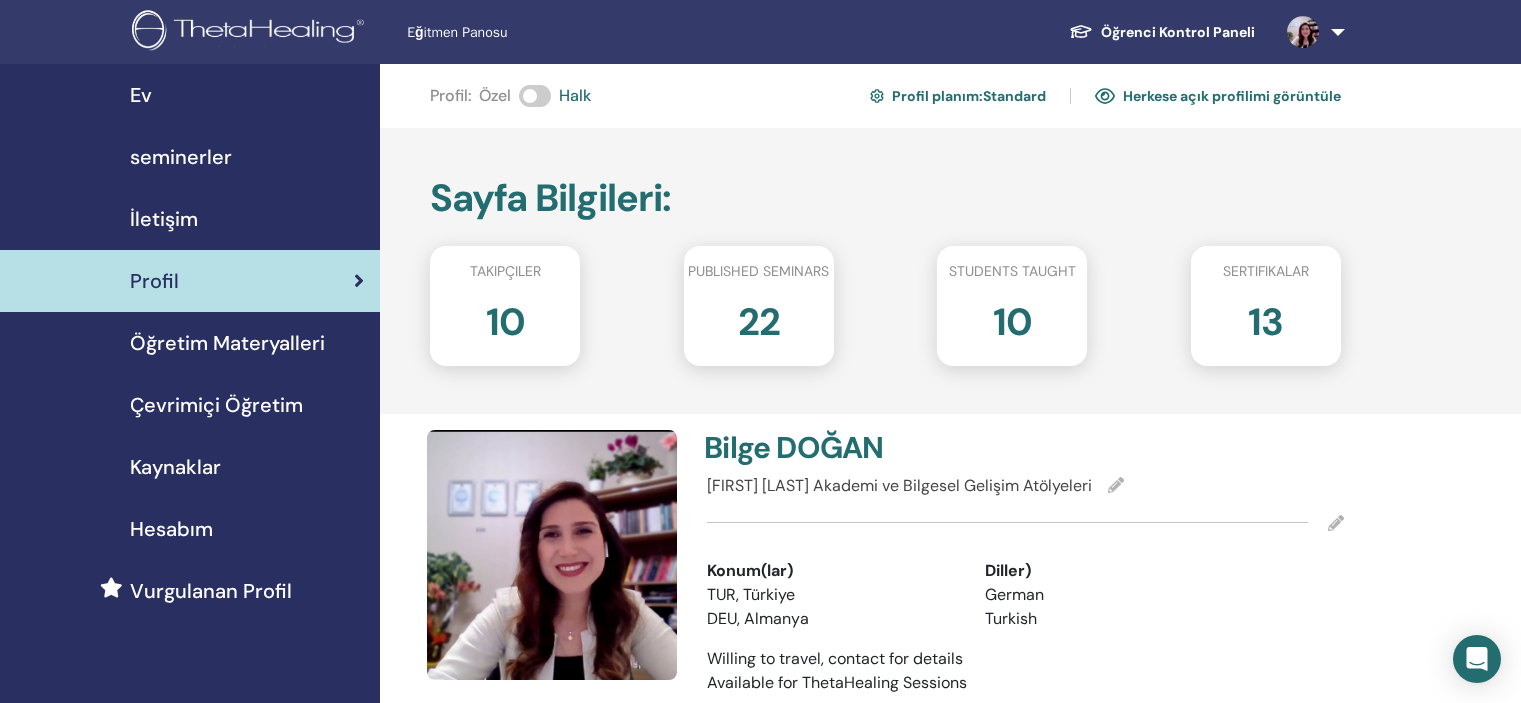 scroll, scrollTop: 0, scrollLeft: 0, axis: both 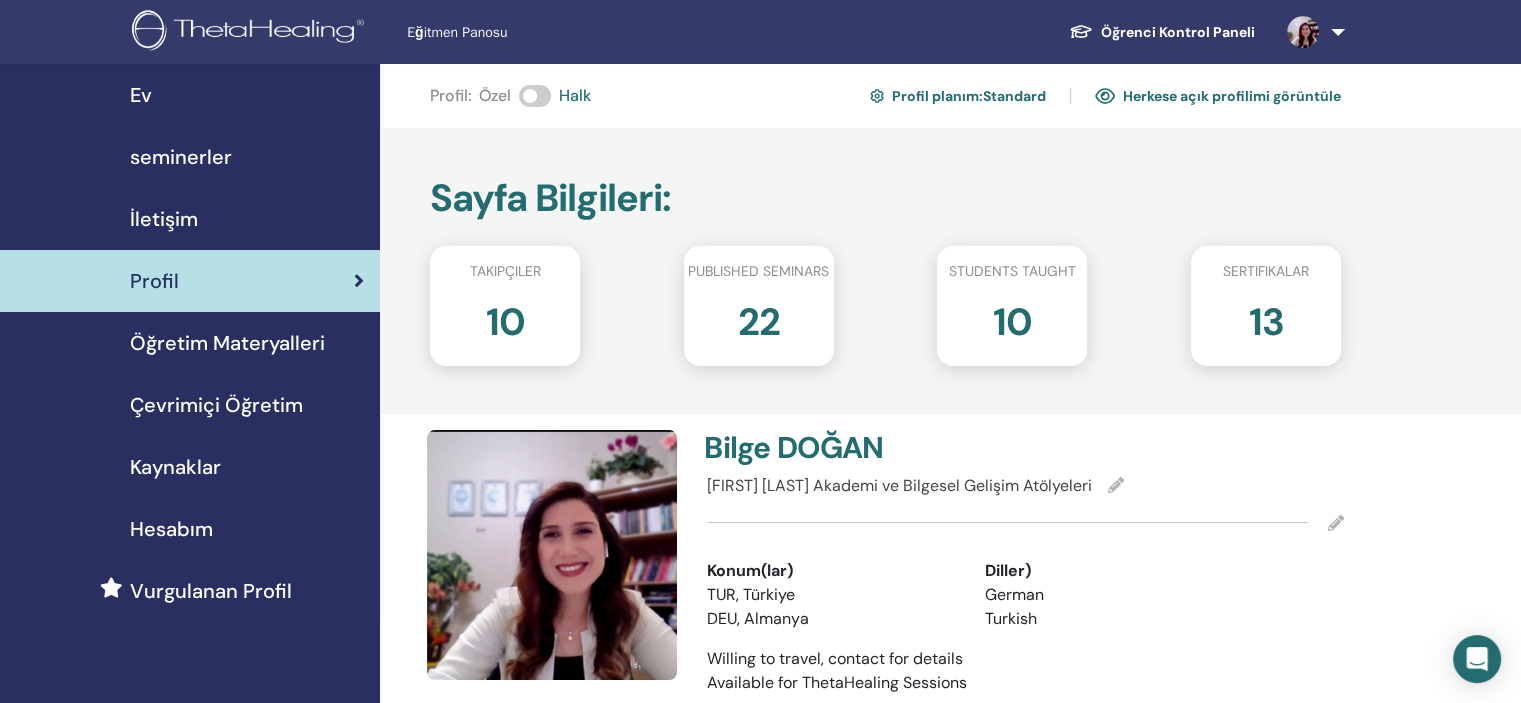 click at bounding box center (1303, 32) 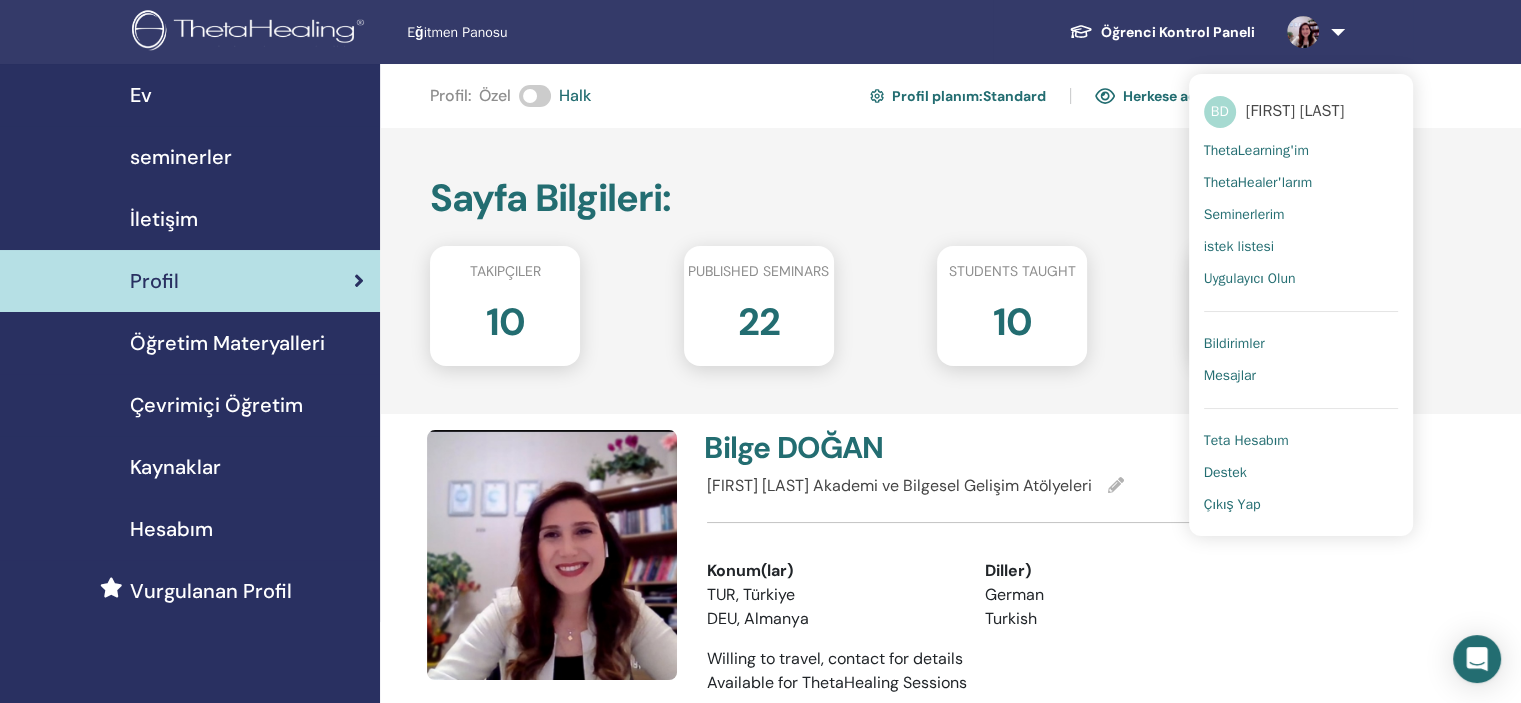 click on "Sayfa Bilgileri :" at bounding box center (885, 199) 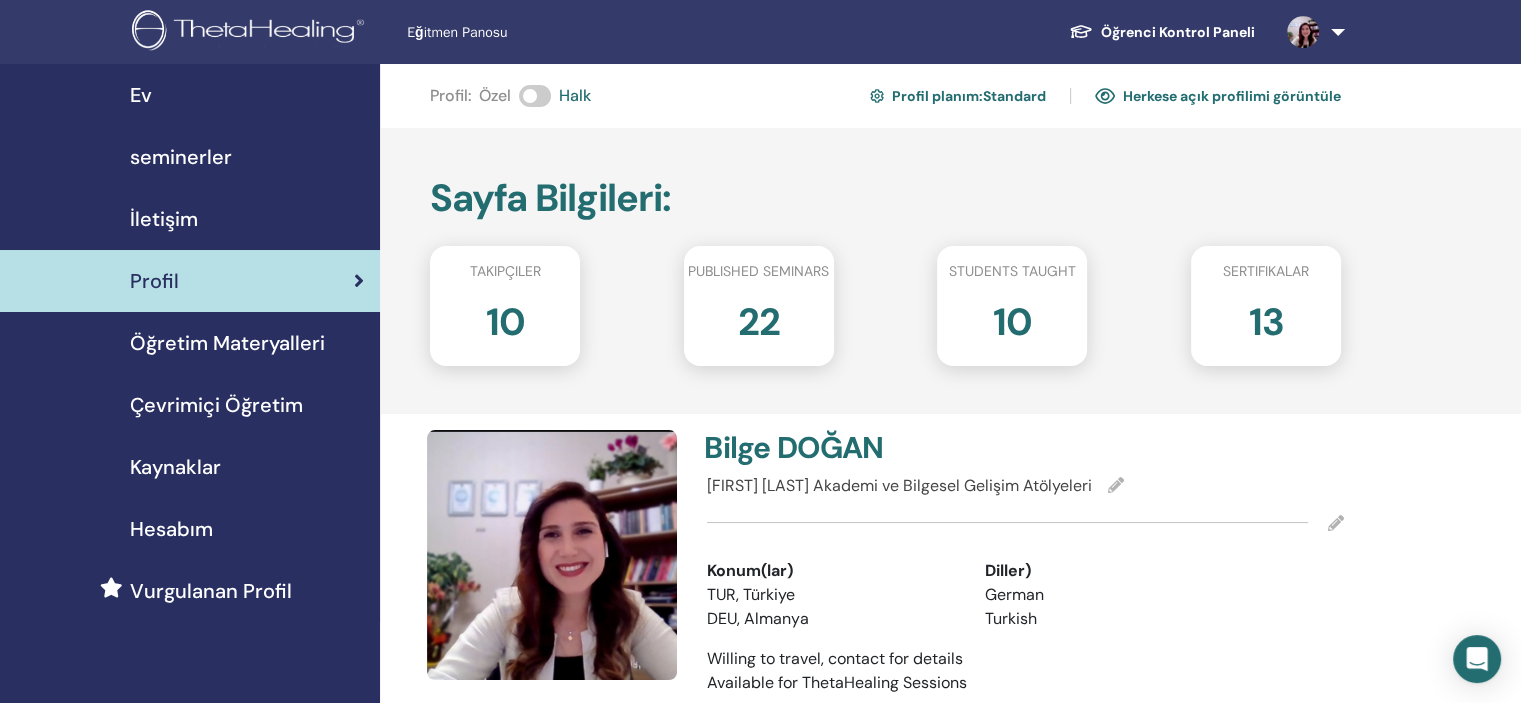 click on "Öğrenci Kontrol Paneli" at bounding box center [1162, 32] 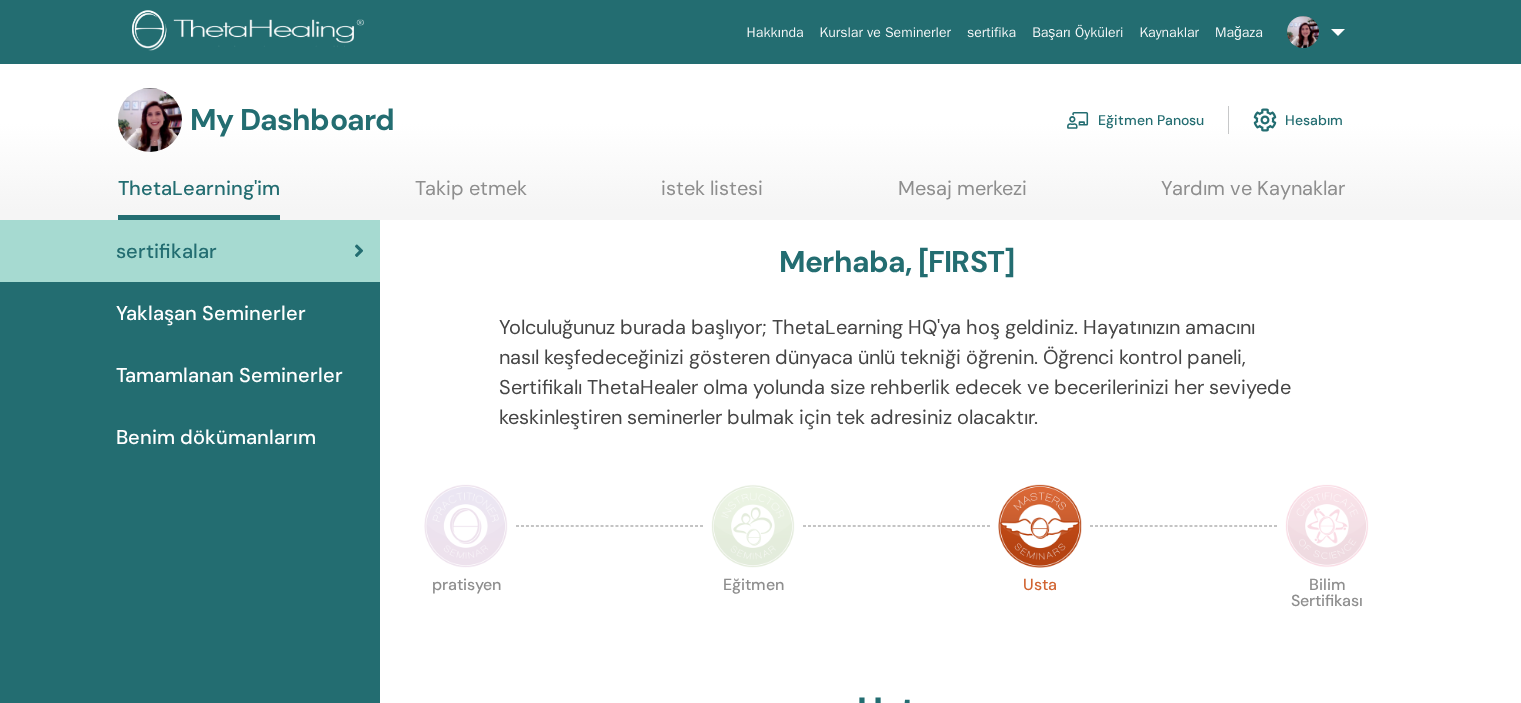 scroll, scrollTop: 0, scrollLeft: 0, axis: both 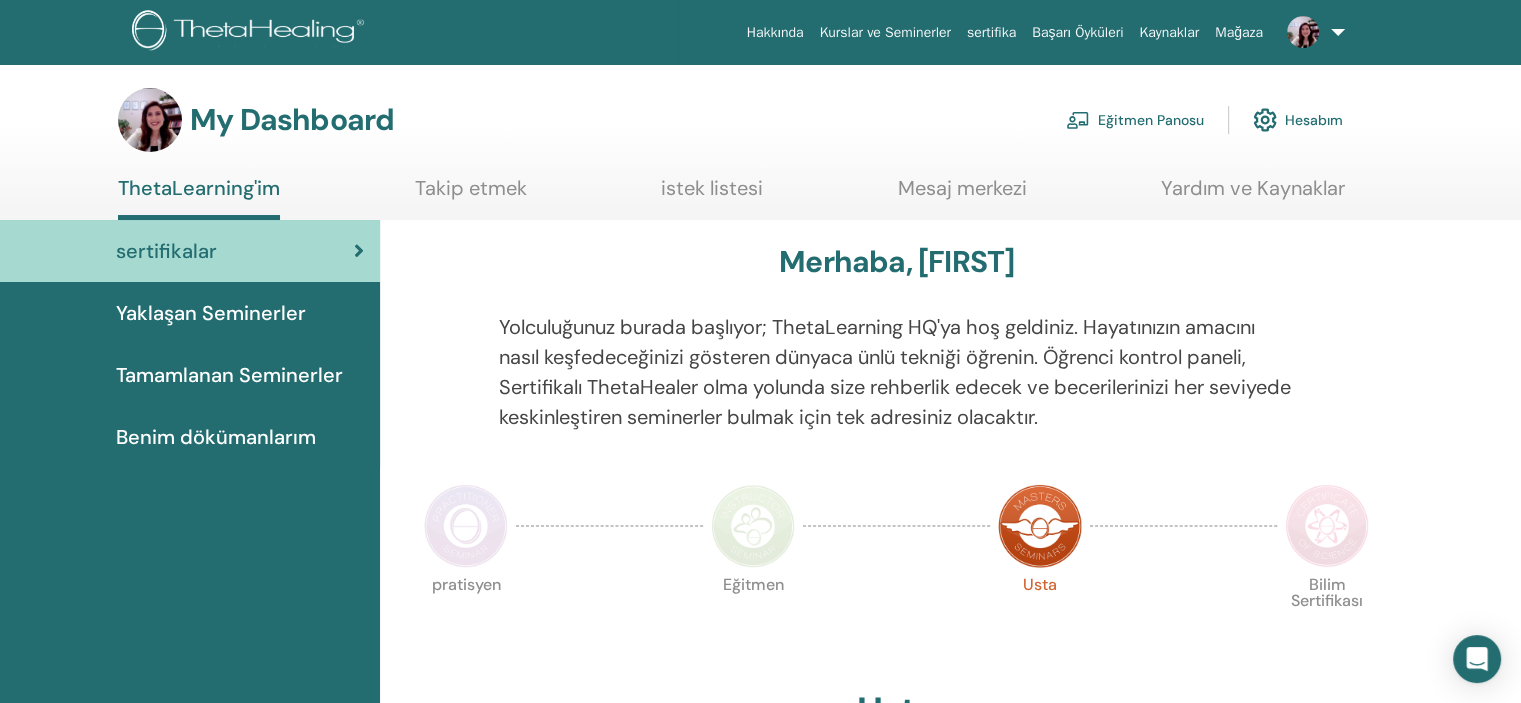 click on "Yaklaşan Seminerler" at bounding box center (211, 313) 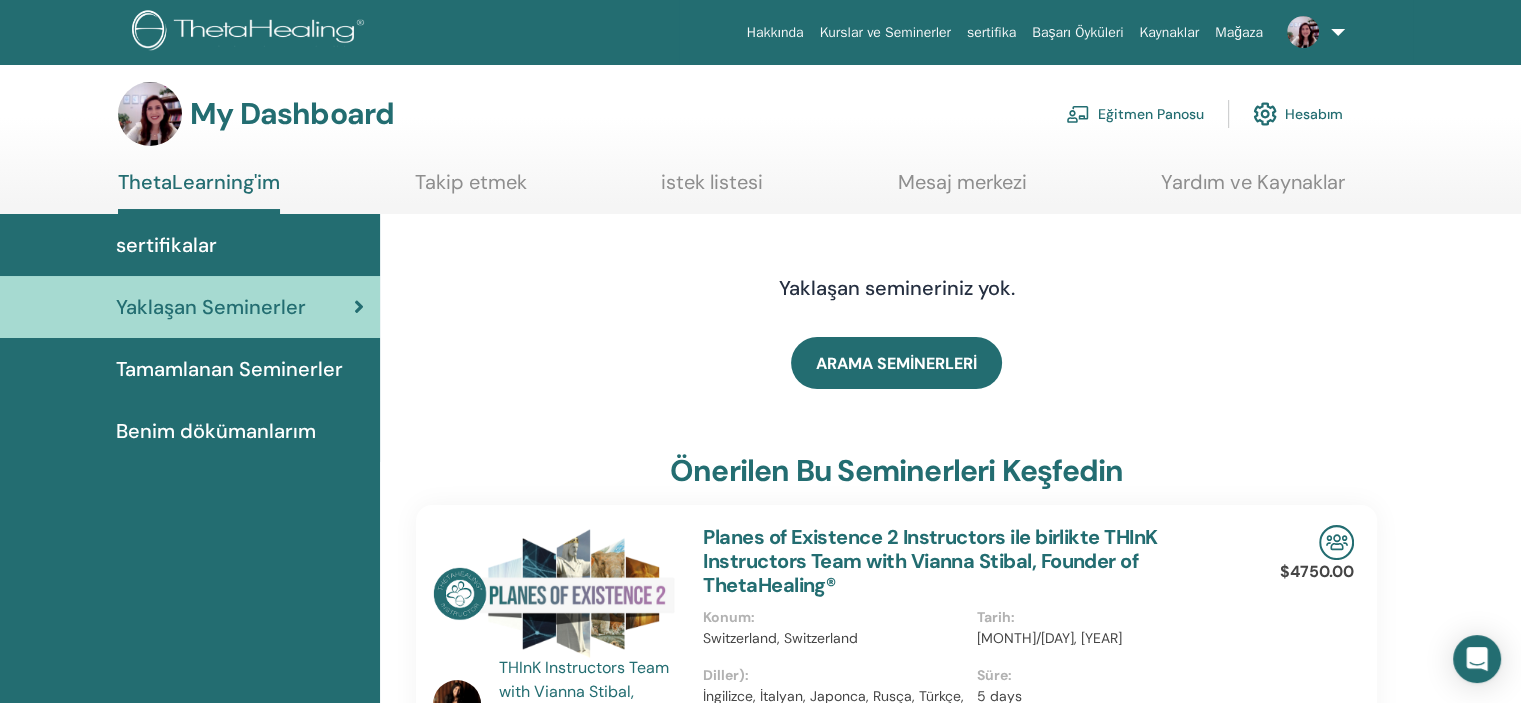 scroll, scrollTop: 0, scrollLeft: 0, axis: both 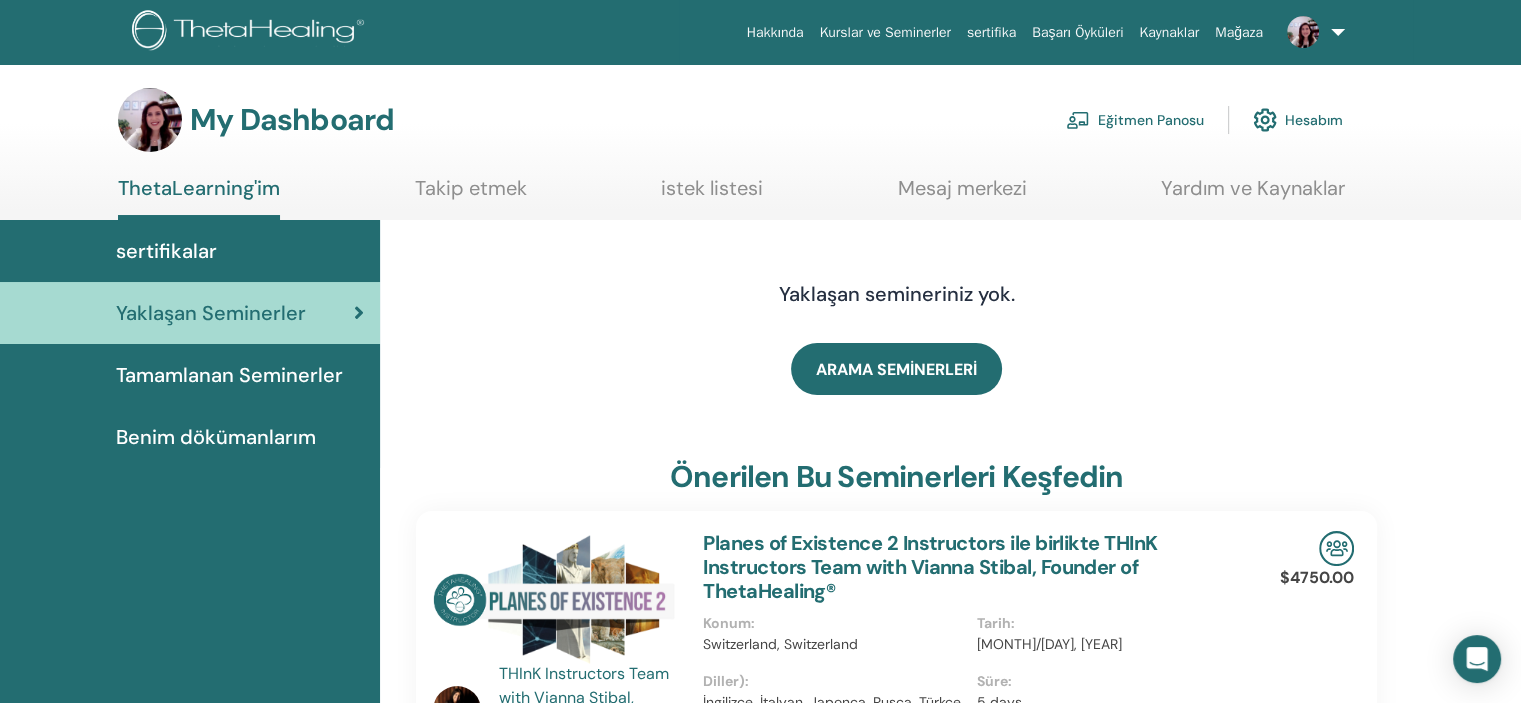 click on "Takip etmek" at bounding box center [471, 195] 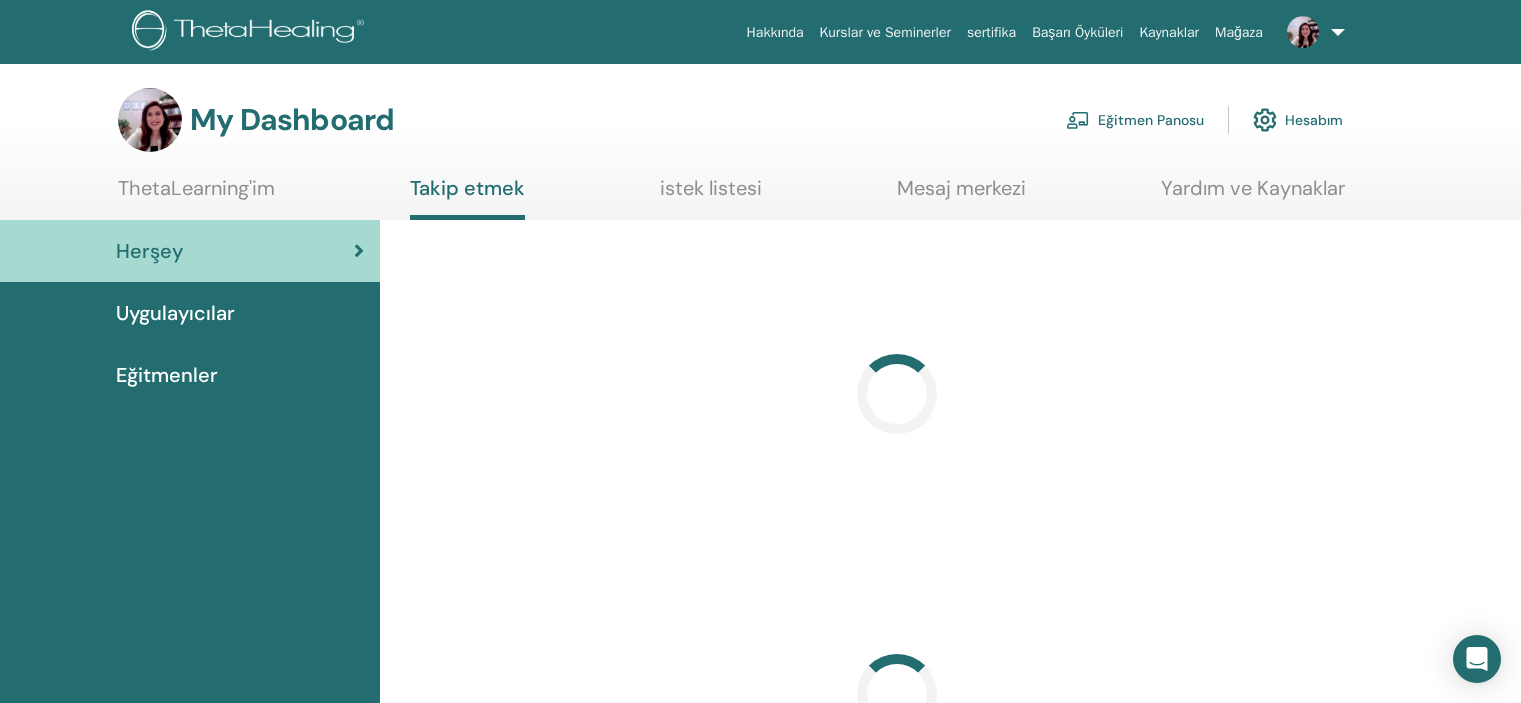 scroll, scrollTop: 0, scrollLeft: 0, axis: both 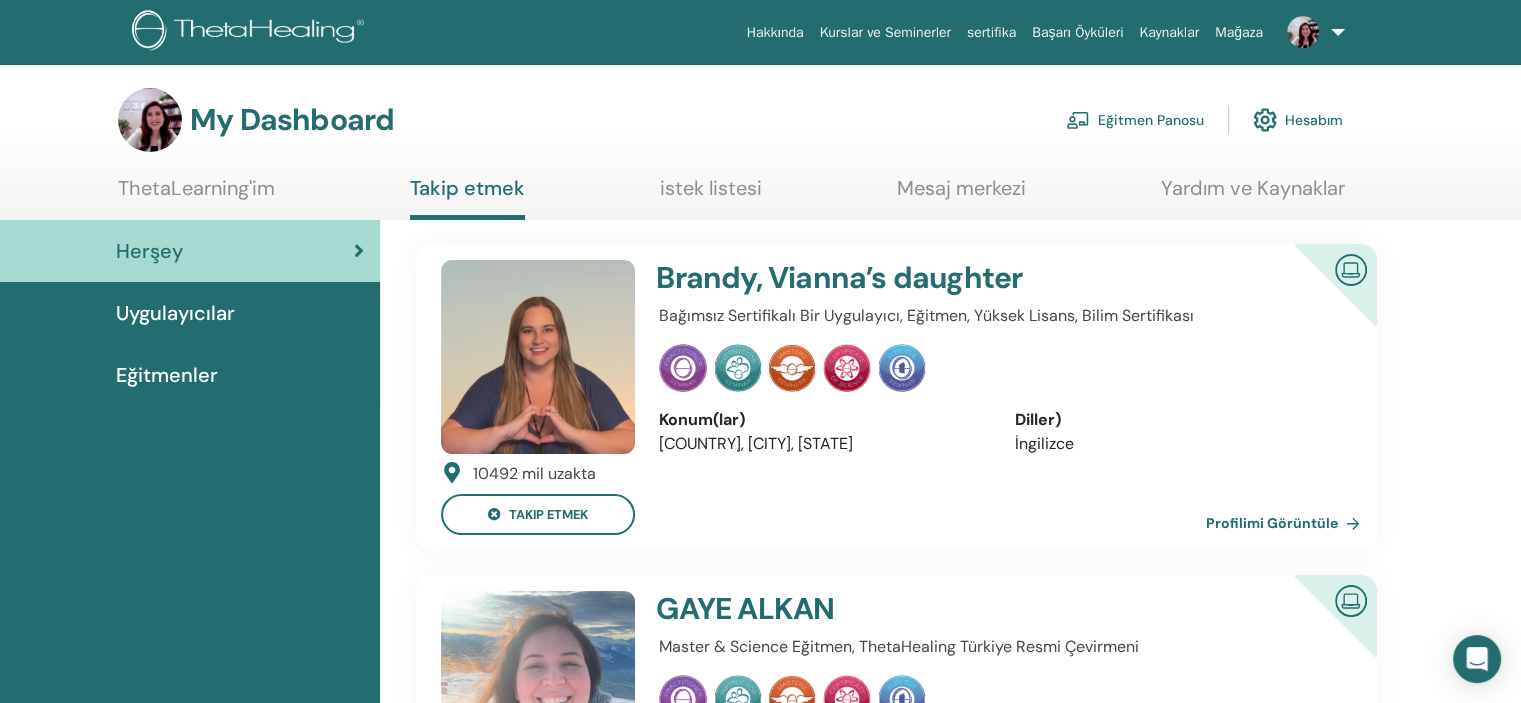 click on "istek listesi" at bounding box center [711, 195] 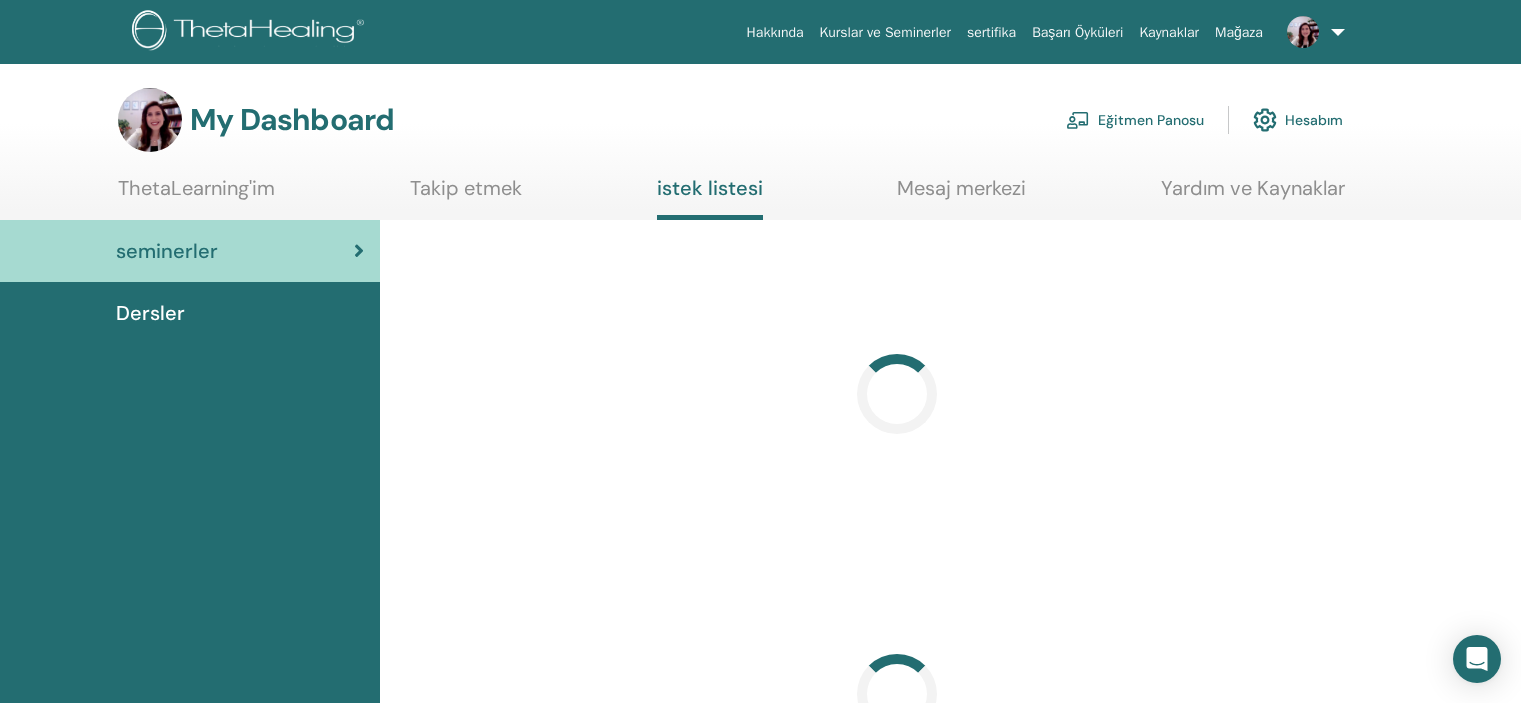 scroll, scrollTop: 0, scrollLeft: 0, axis: both 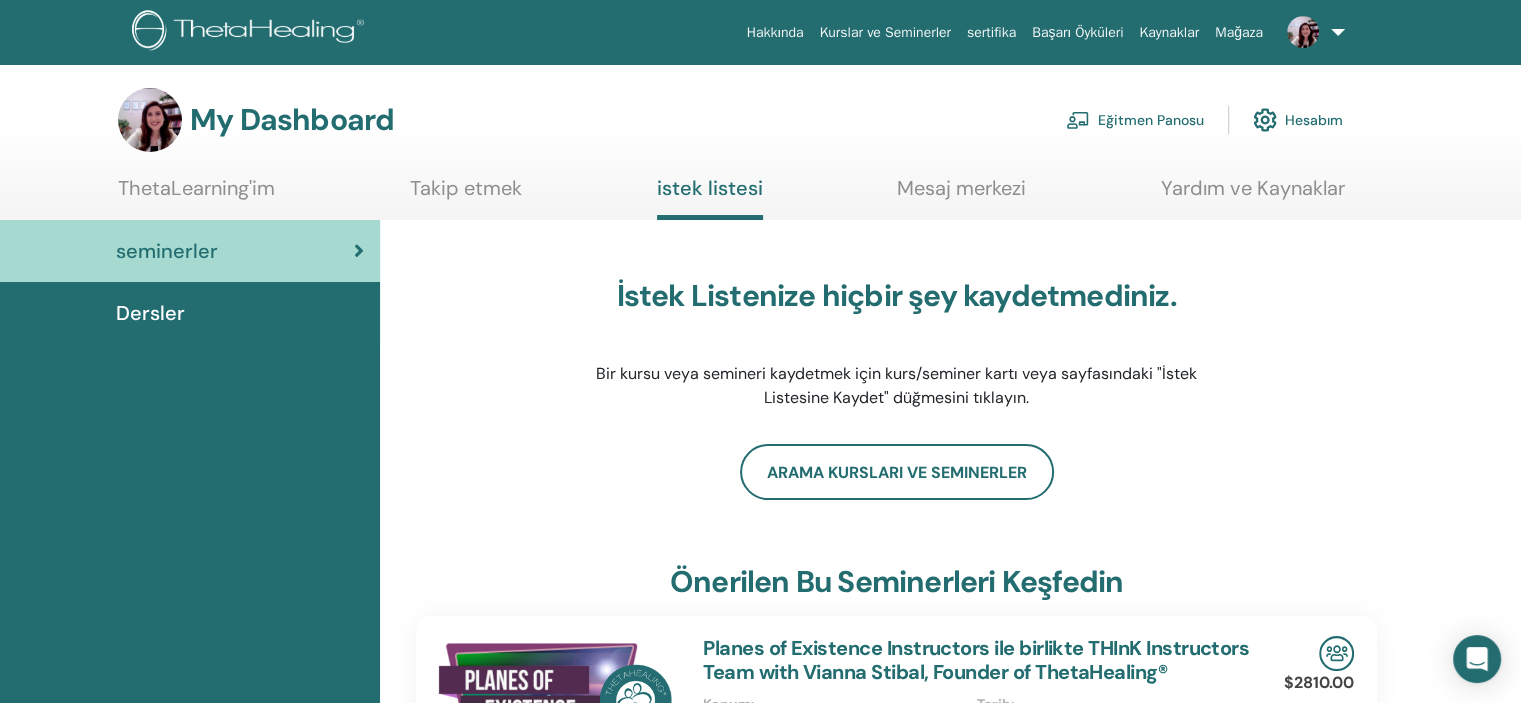 click on "Mesaj merkezi" at bounding box center (961, 195) 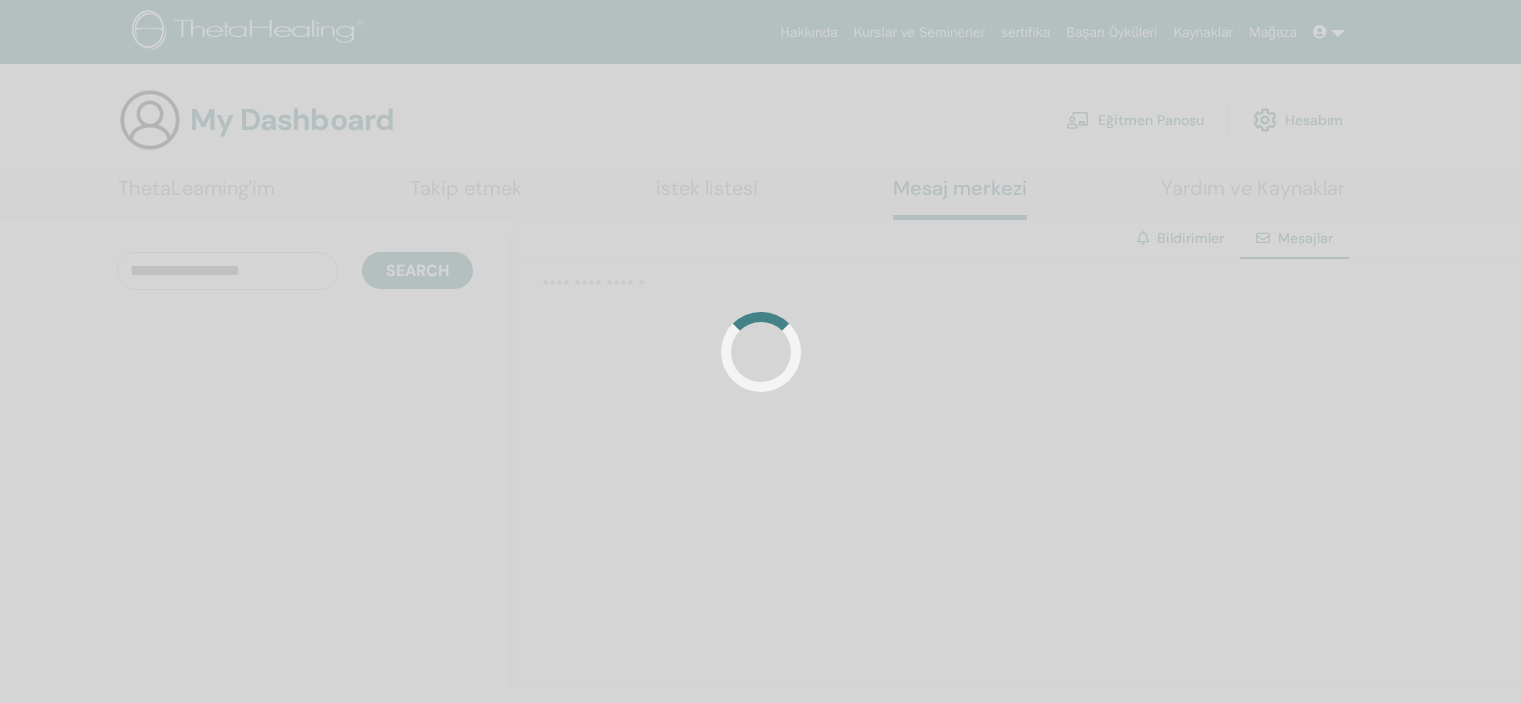 scroll, scrollTop: 0, scrollLeft: 0, axis: both 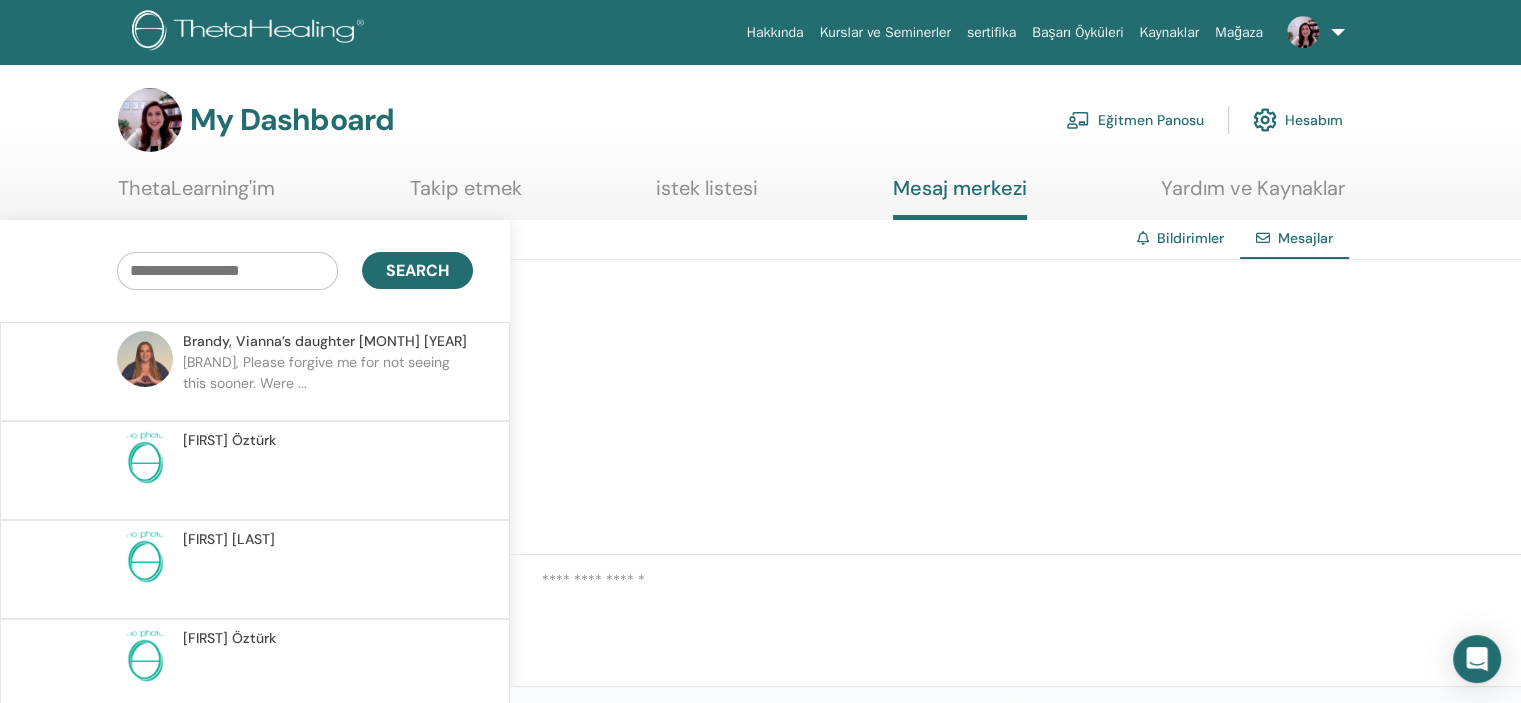 click on "ThetaLearning'im" at bounding box center (196, 195) 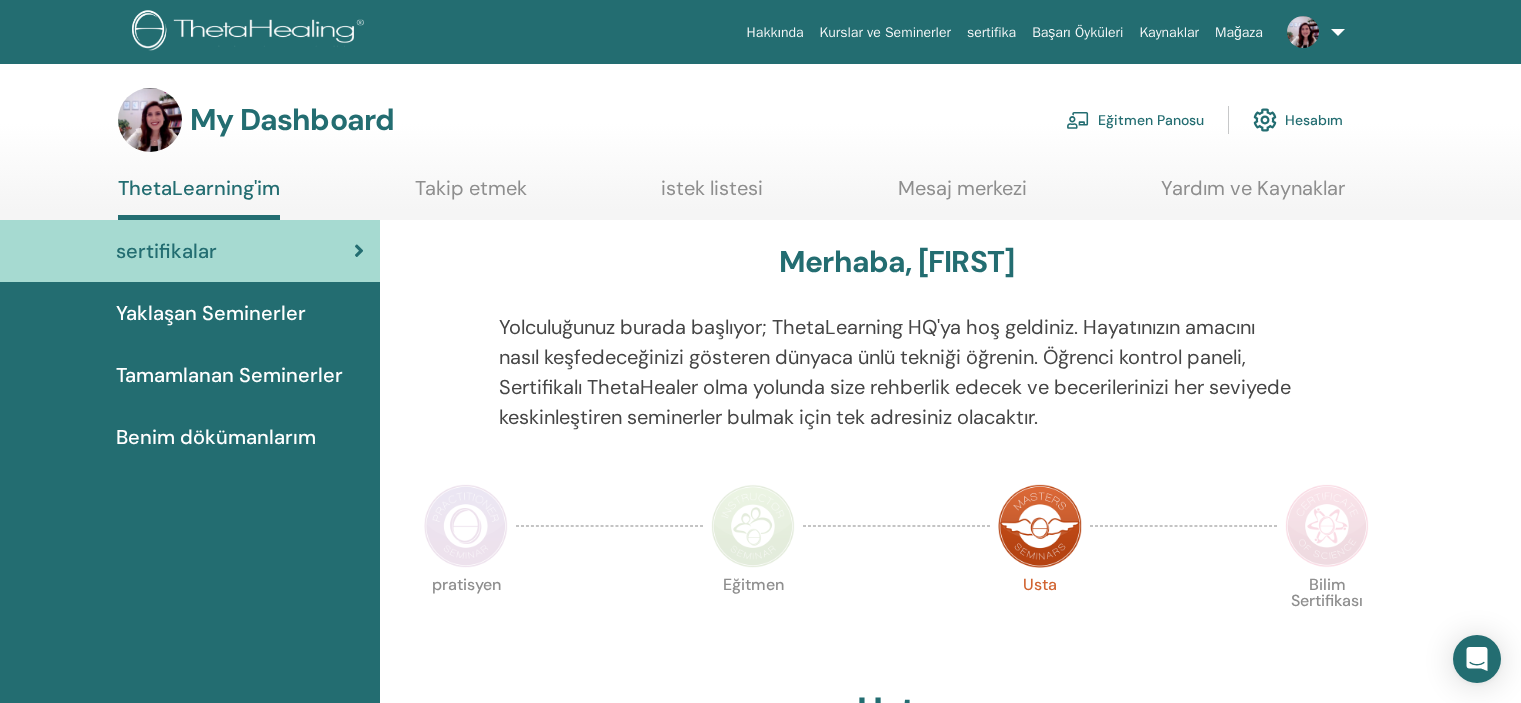 scroll, scrollTop: 0, scrollLeft: 0, axis: both 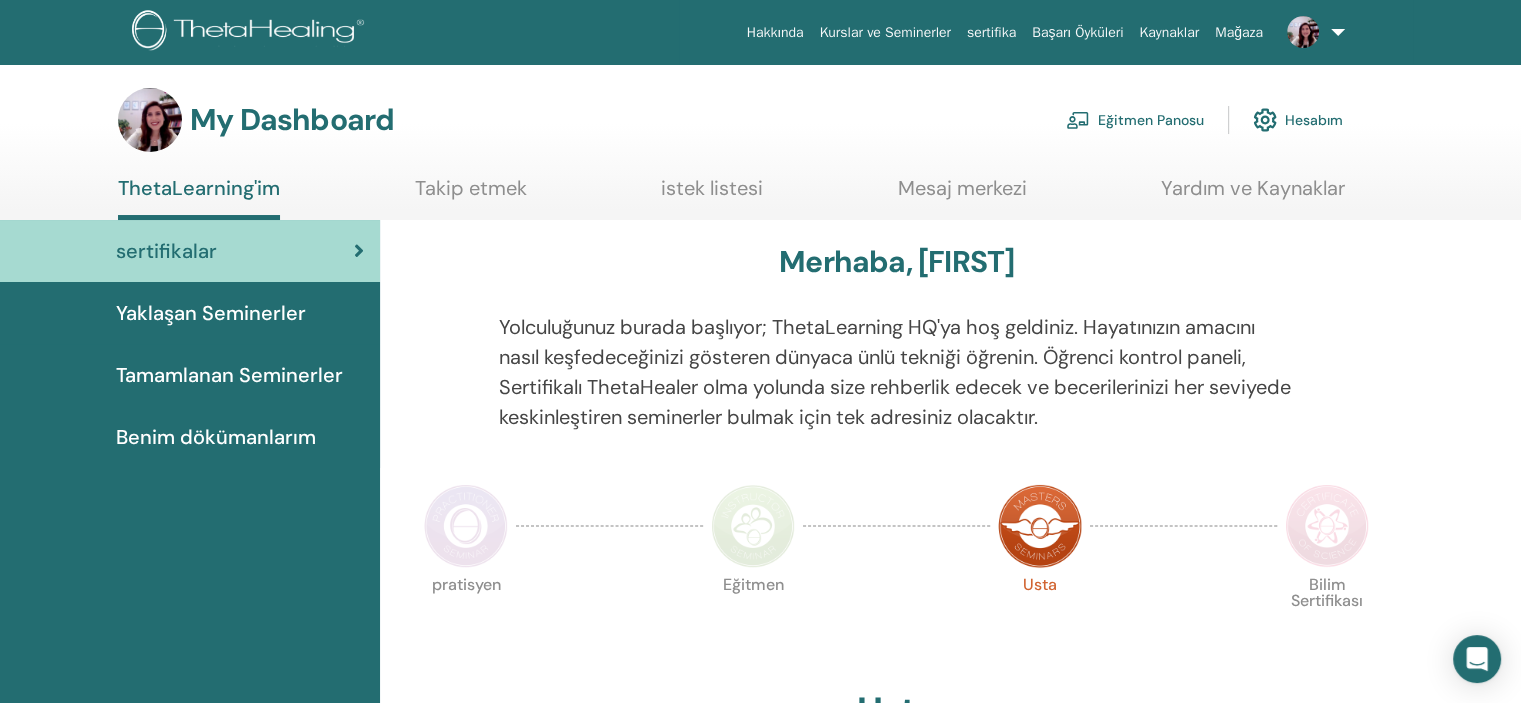 click on "Mağaza" at bounding box center [1239, 32] 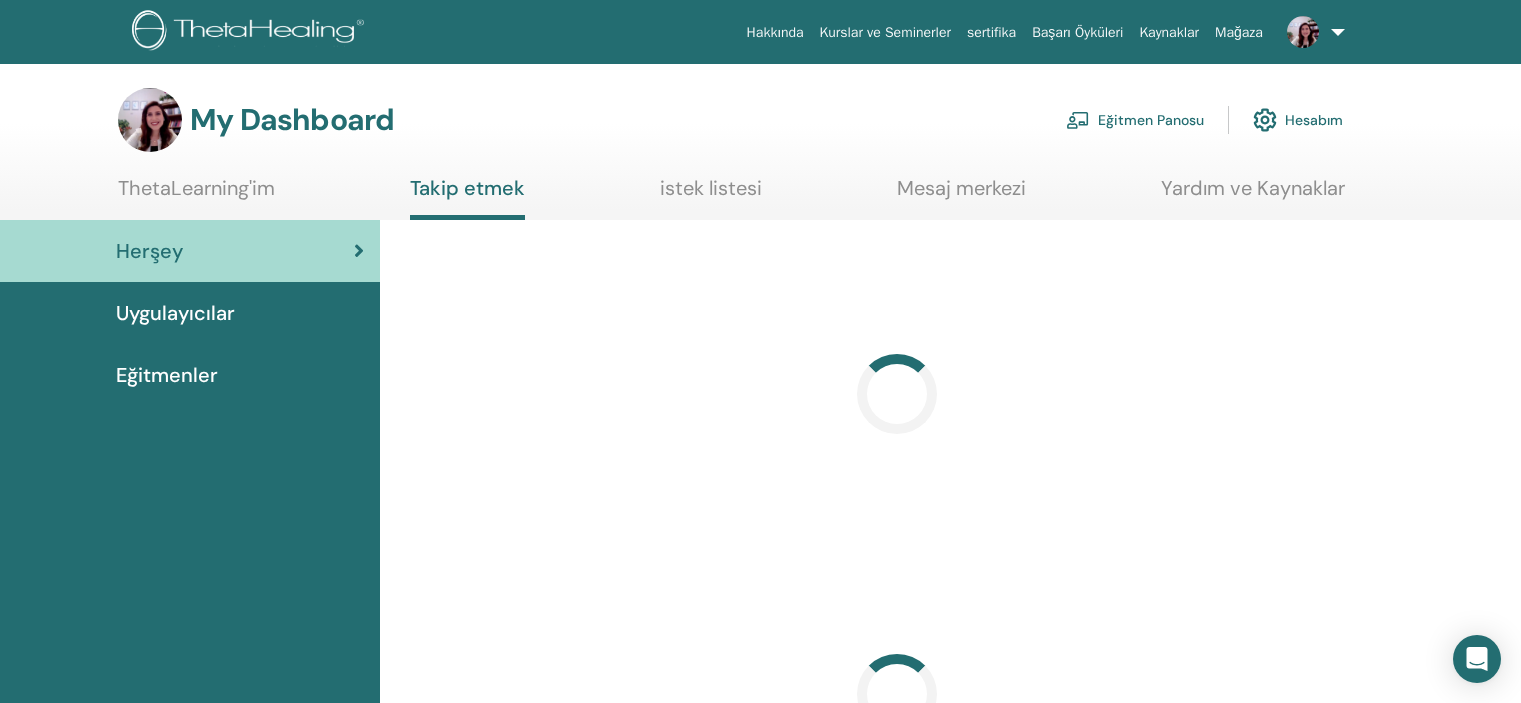 scroll, scrollTop: 0, scrollLeft: 0, axis: both 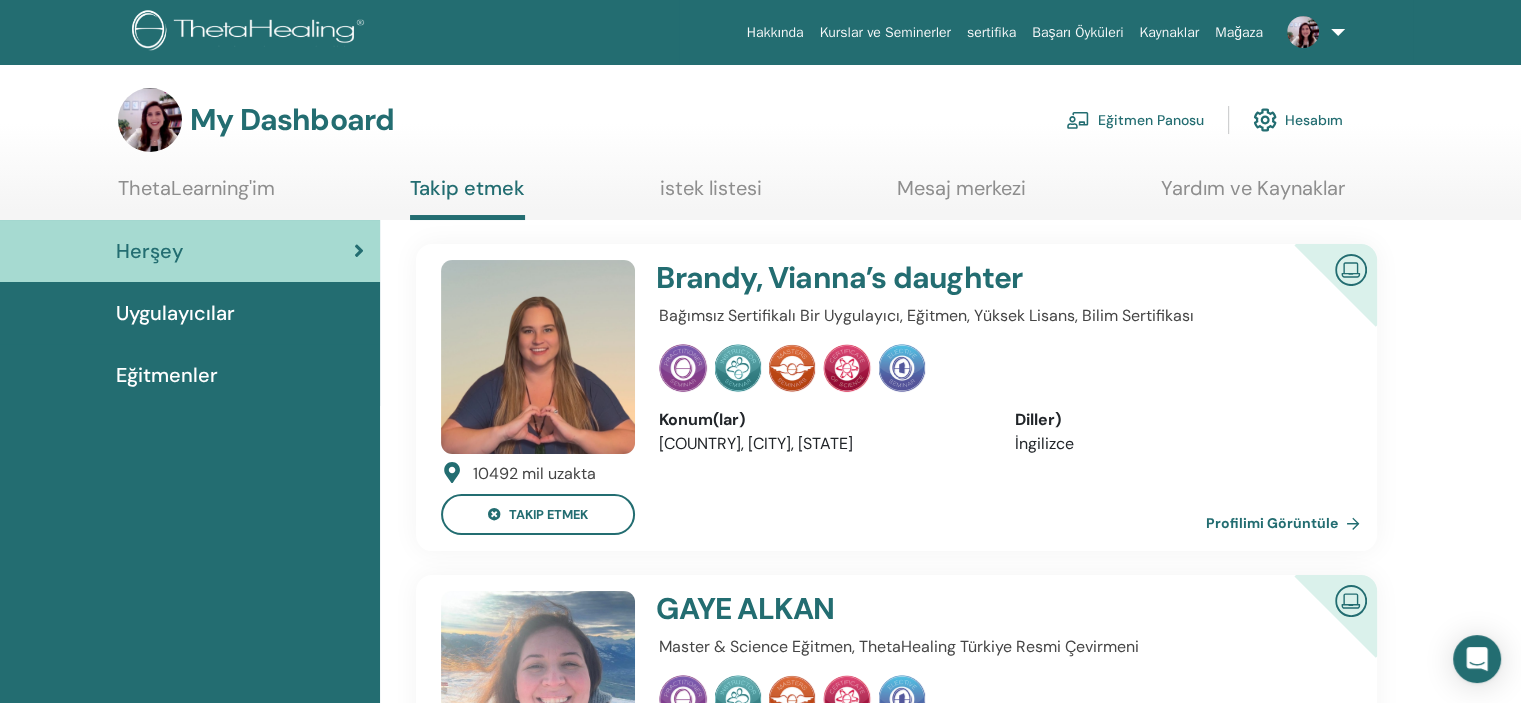 click on "Uygulayıcılar" at bounding box center [175, 313] 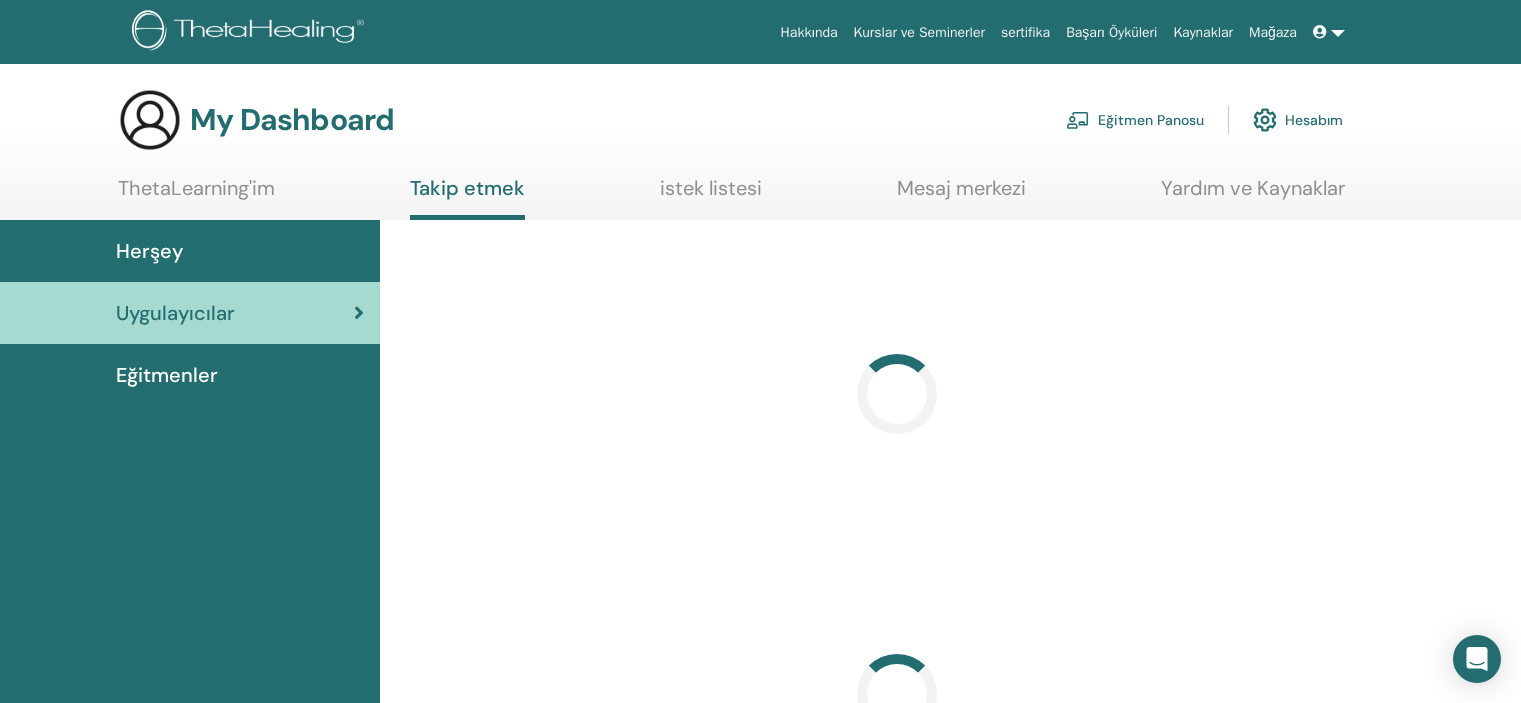 scroll, scrollTop: 0, scrollLeft: 0, axis: both 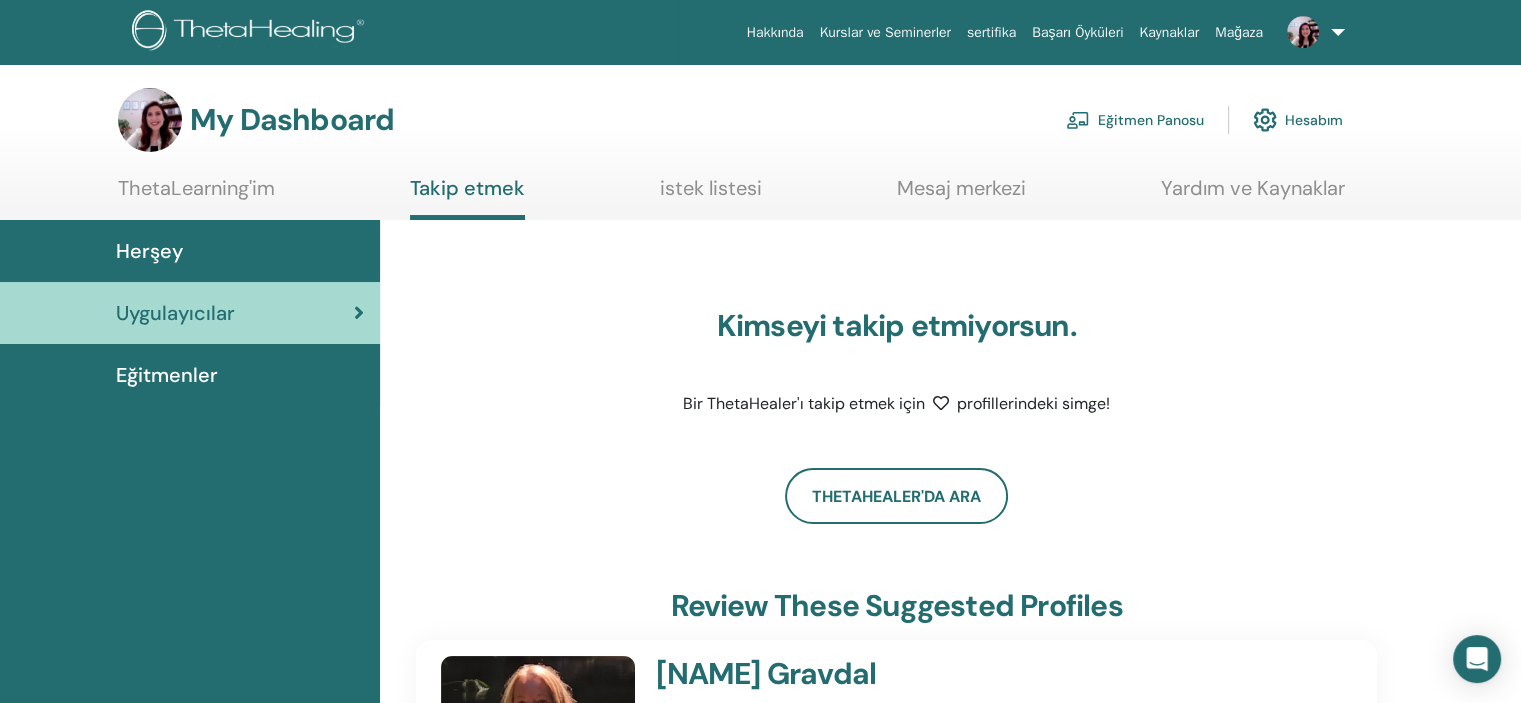 click on "Kimseyi takip etmiyorsun. Bir ThetaHealer'ı takip etmek için profillerindeki simge! ThetaHealer'da Ara Review these suggested profiles   mil uzakta takip etmek Hilde   Gravdal Konum(lar) Diller) Profilimi Görüntüle" at bounding box center [896, 595] 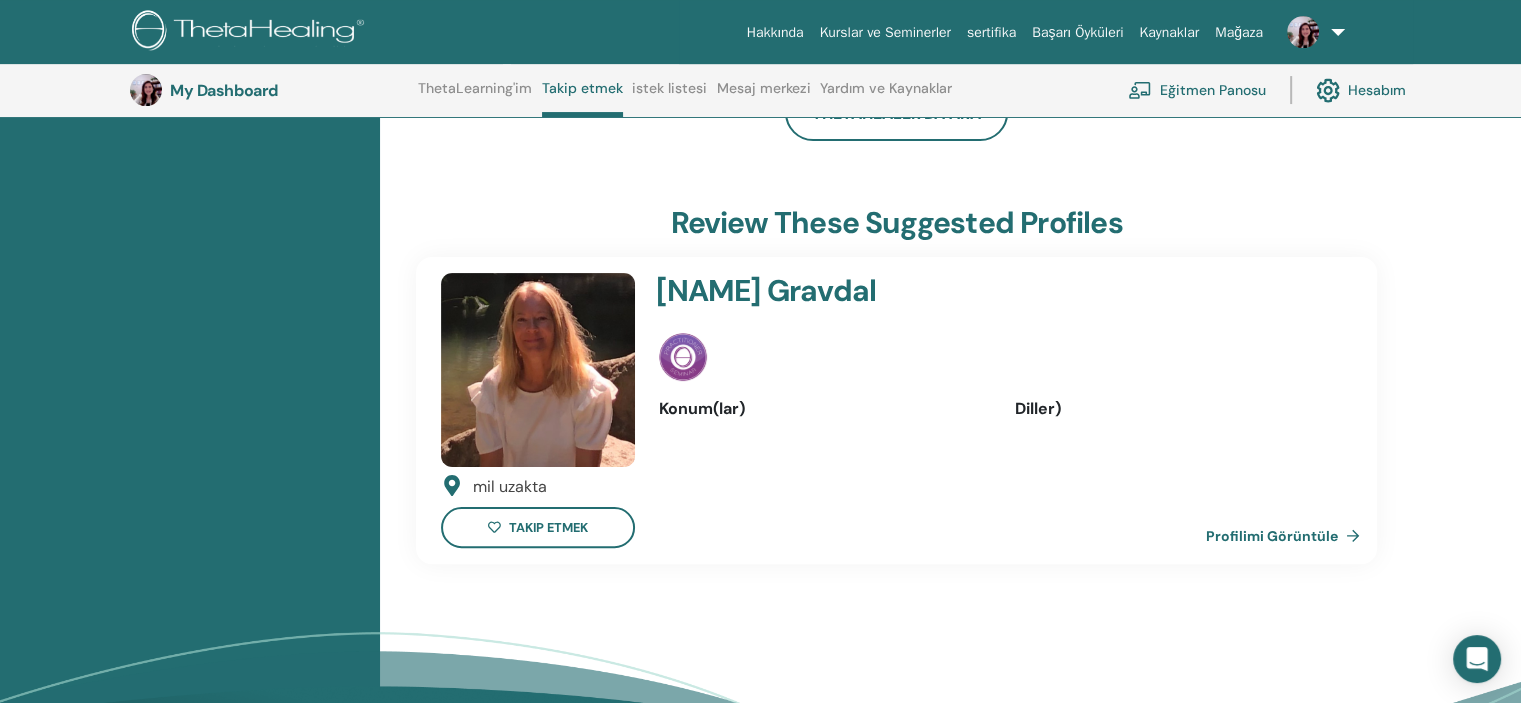 scroll, scrollTop: 0, scrollLeft: 0, axis: both 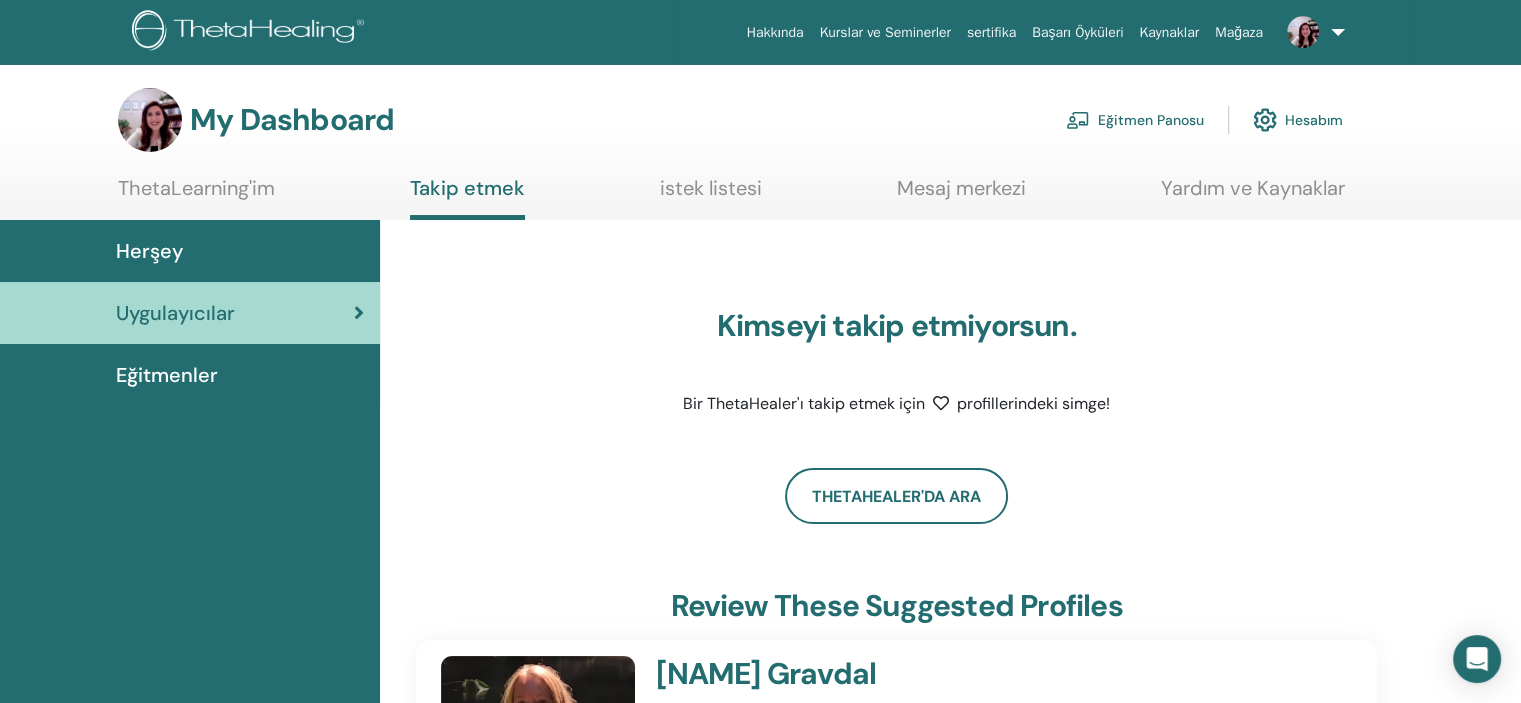 click on "ThetaLearning'im" at bounding box center (196, 195) 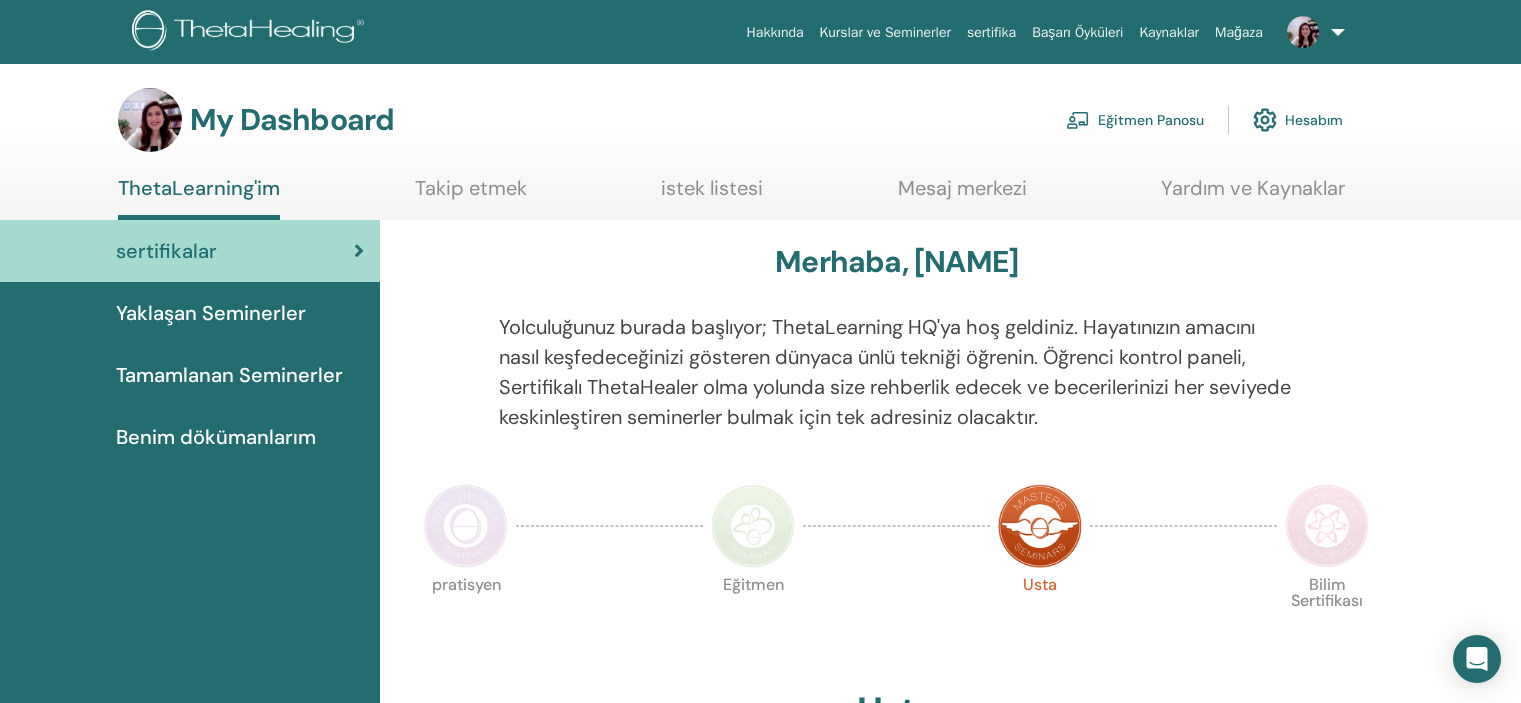 scroll, scrollTop: 0, scrollLeft: 0, axis: both 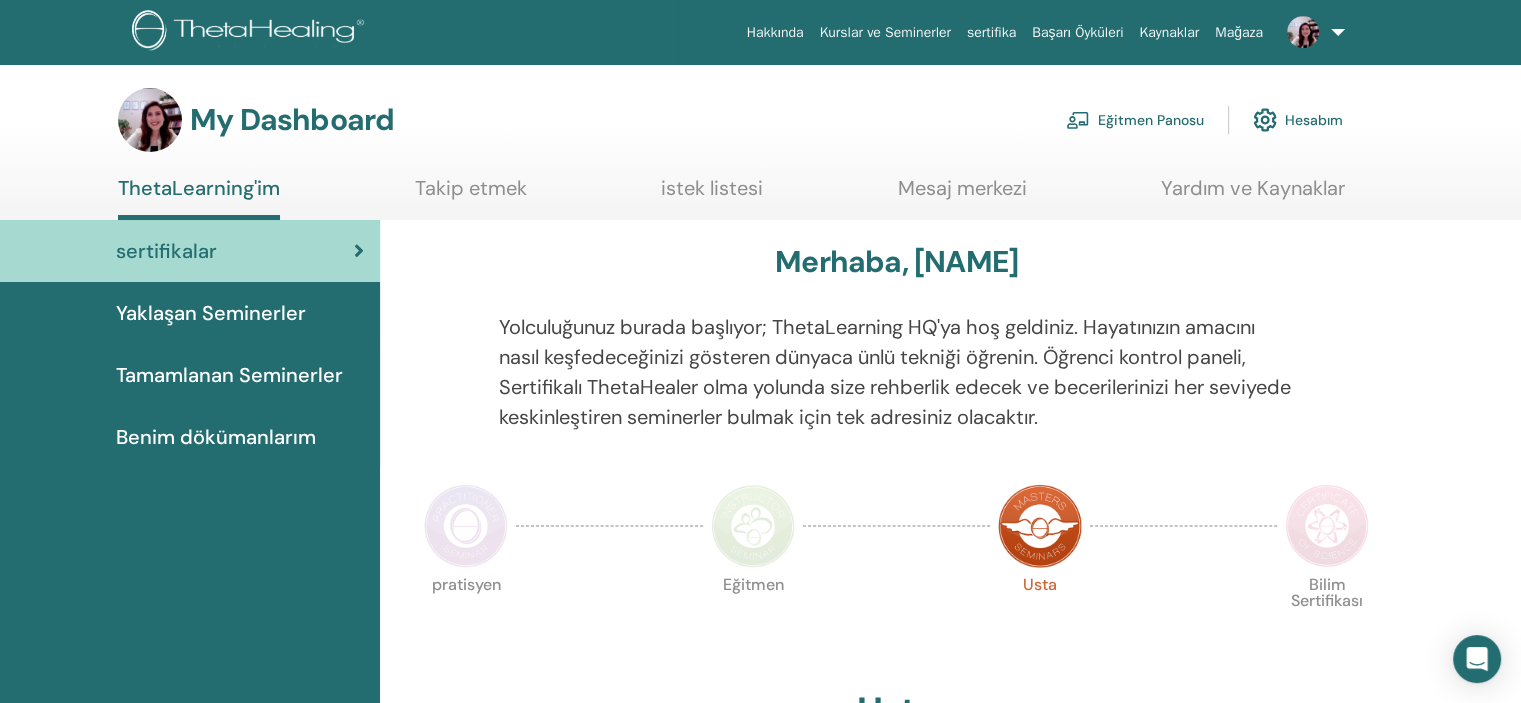 click on "Tamamlanan Seminerler" at bounding box center (229, 375) 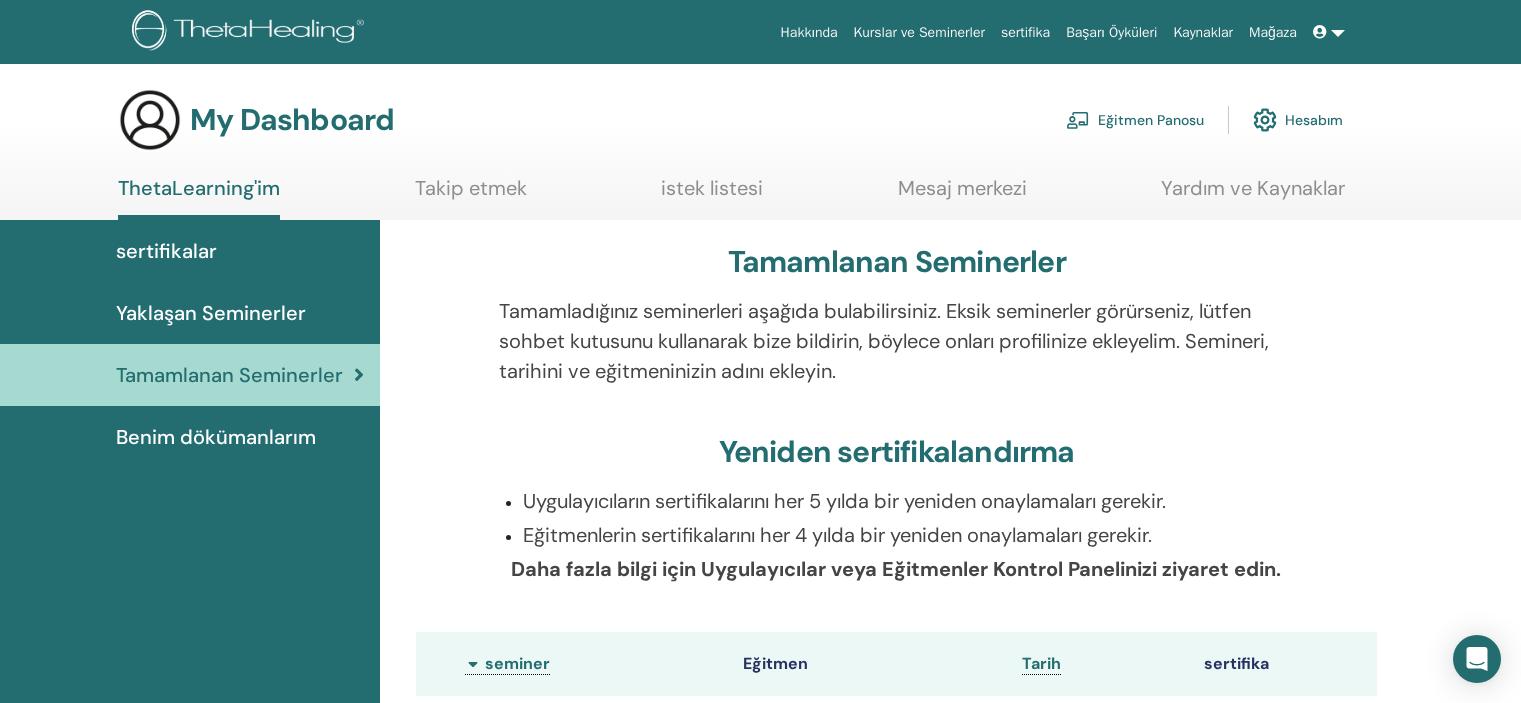 scroll, scrollTop: 0, scrollLeft: 0, axis: both 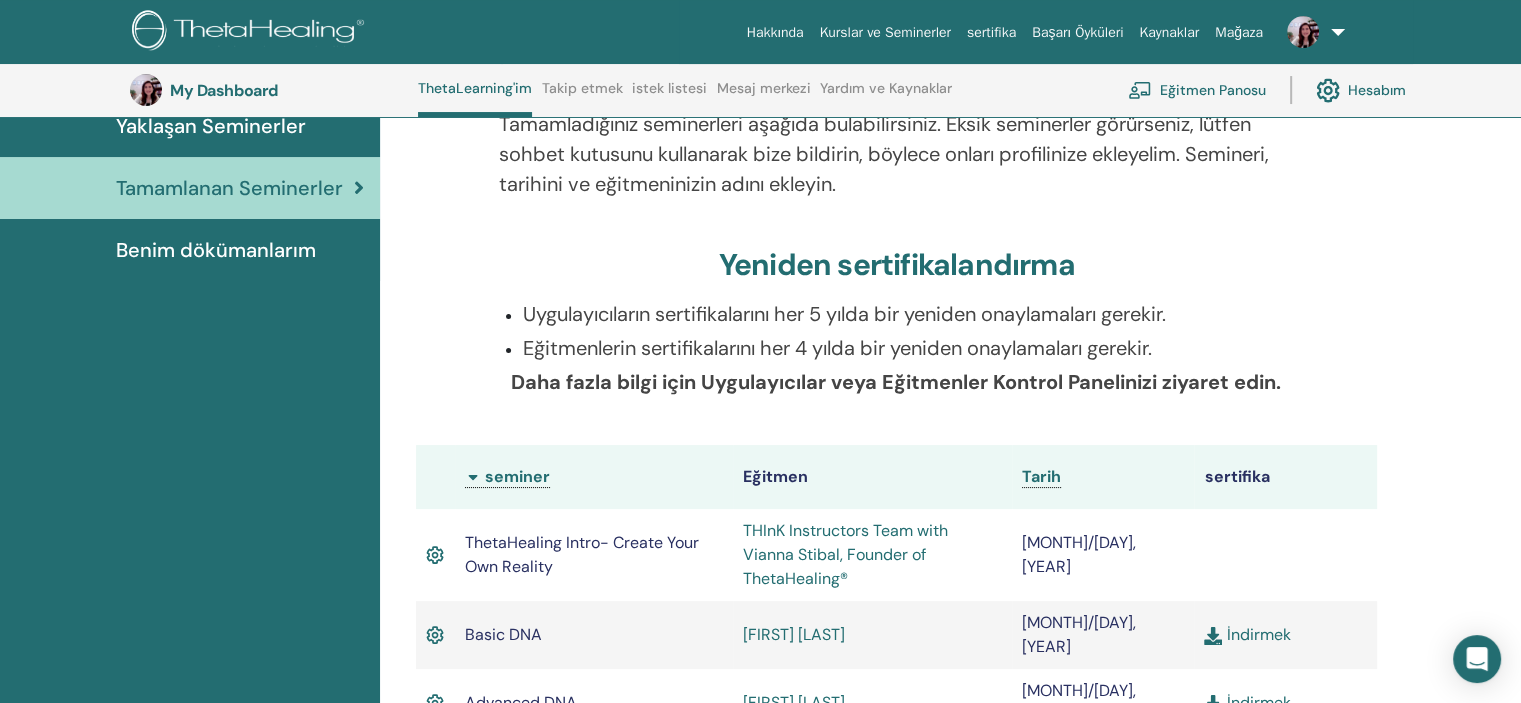 click on "Eğitmen Panosu" at bounding box center [1197, 90] 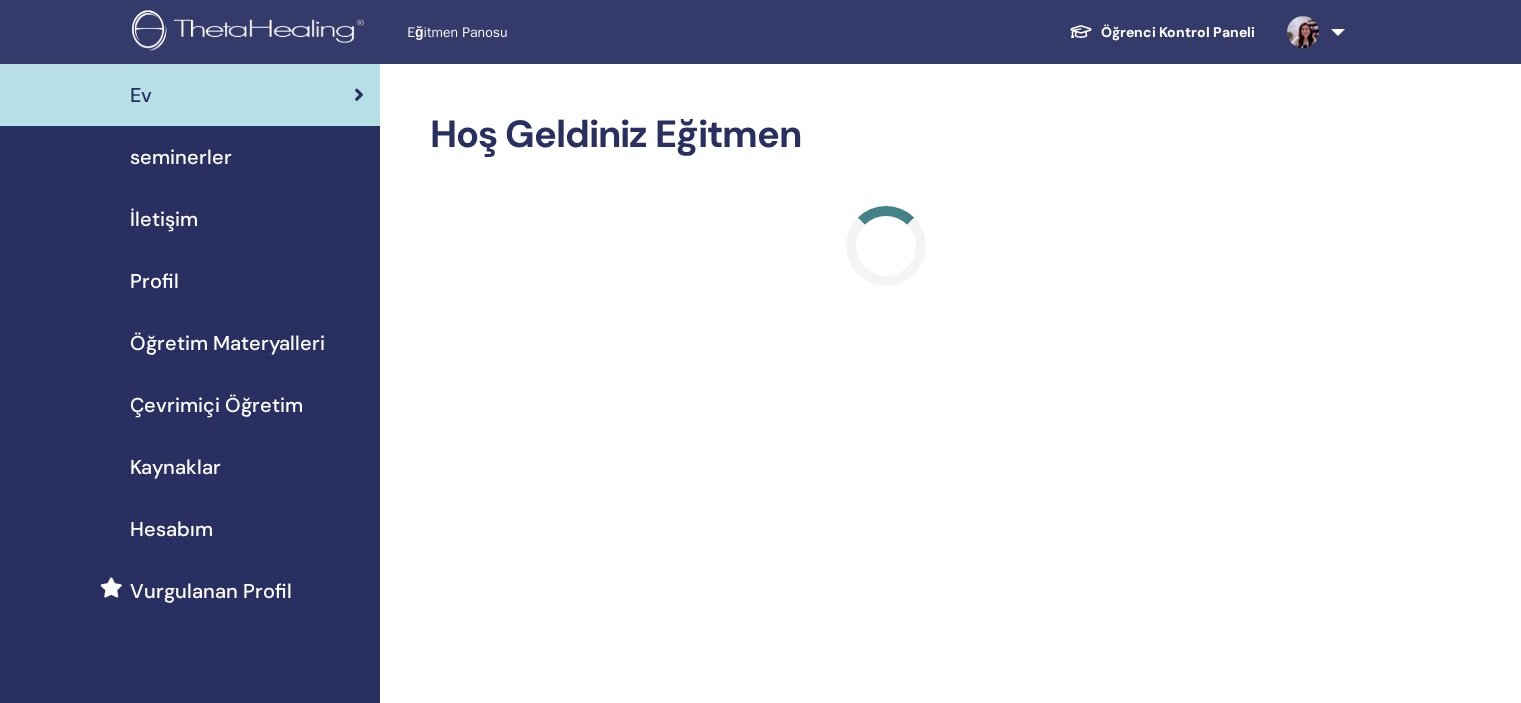 scroll, scrollTop: 0, scrollLeft: 0, axis: both 